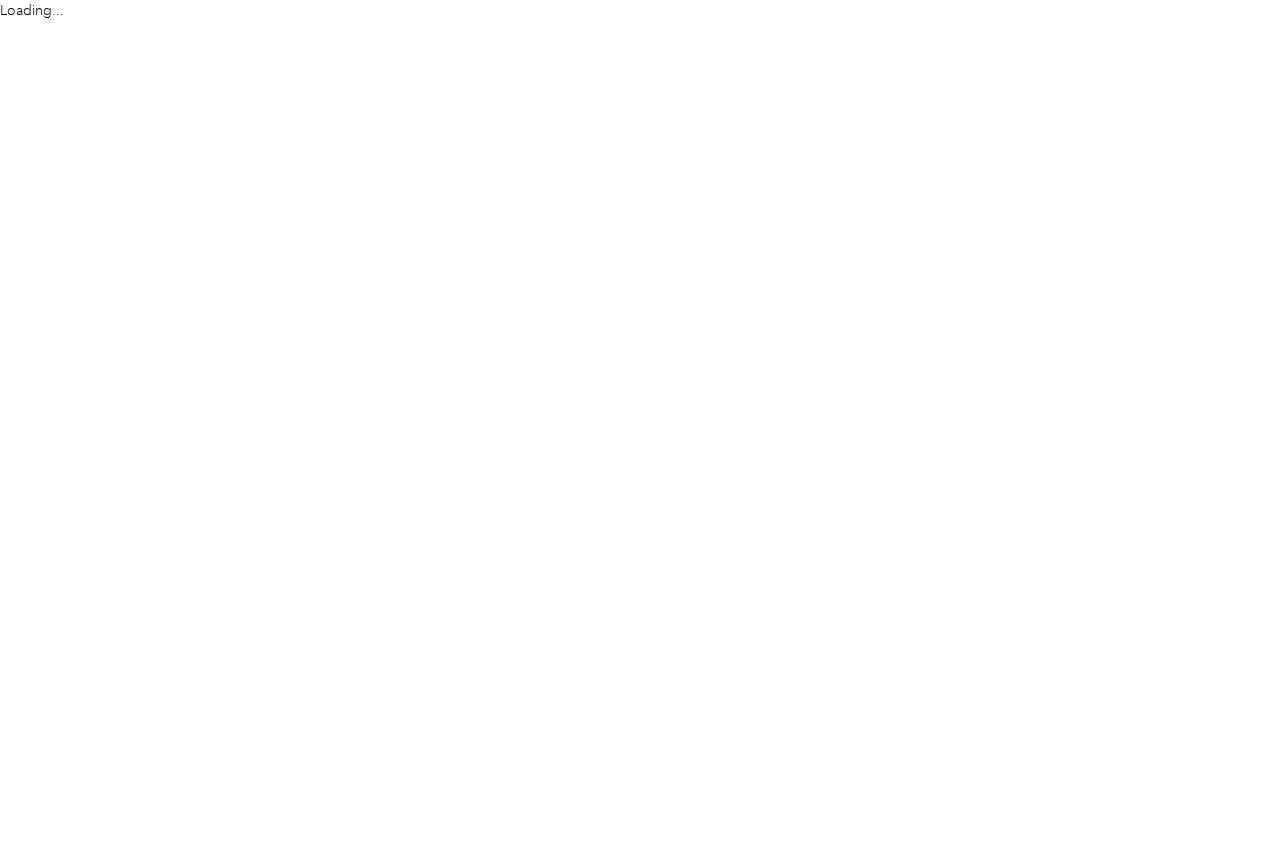 scroll, scrollTop: 0, scrollLeft: 0, axis: both 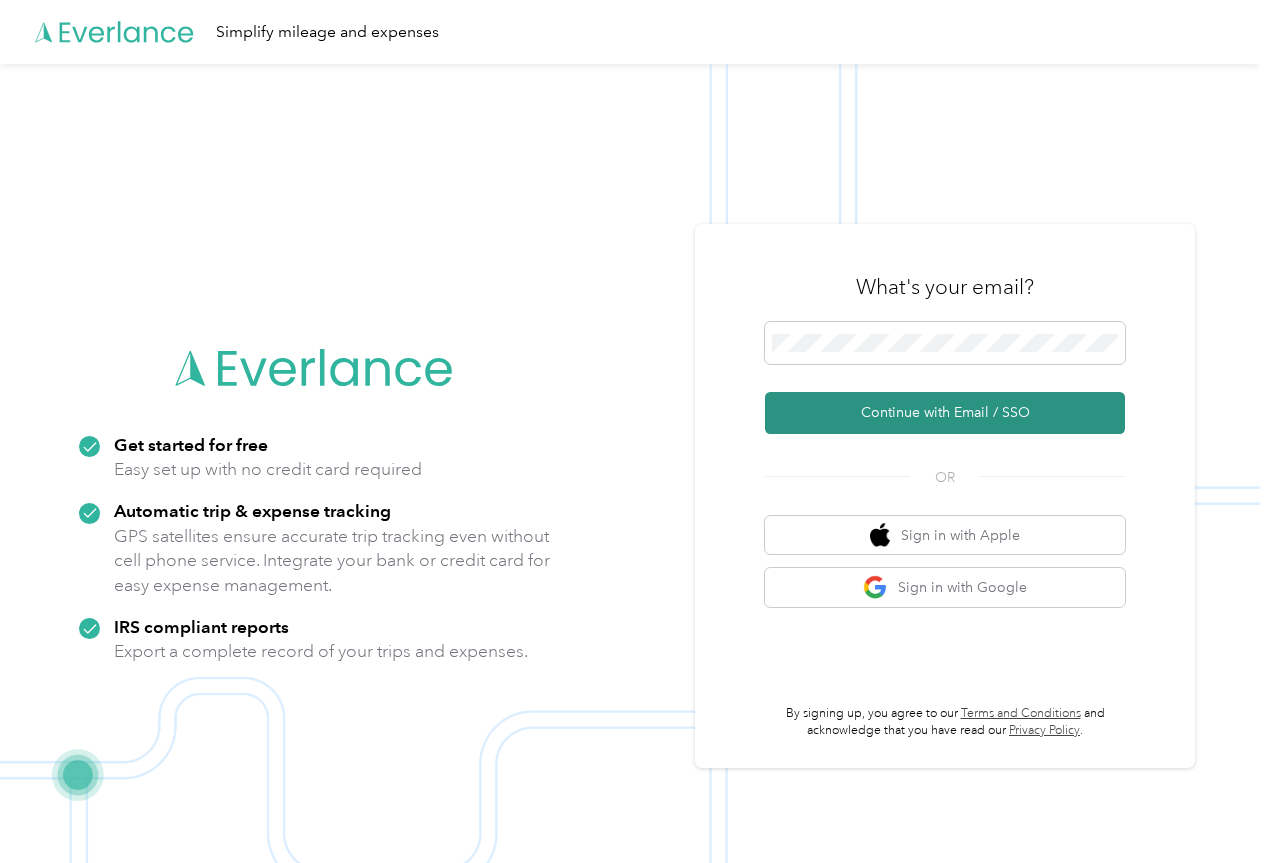 click on "Continue with Email / SSO" at bounding box center [945, 413] 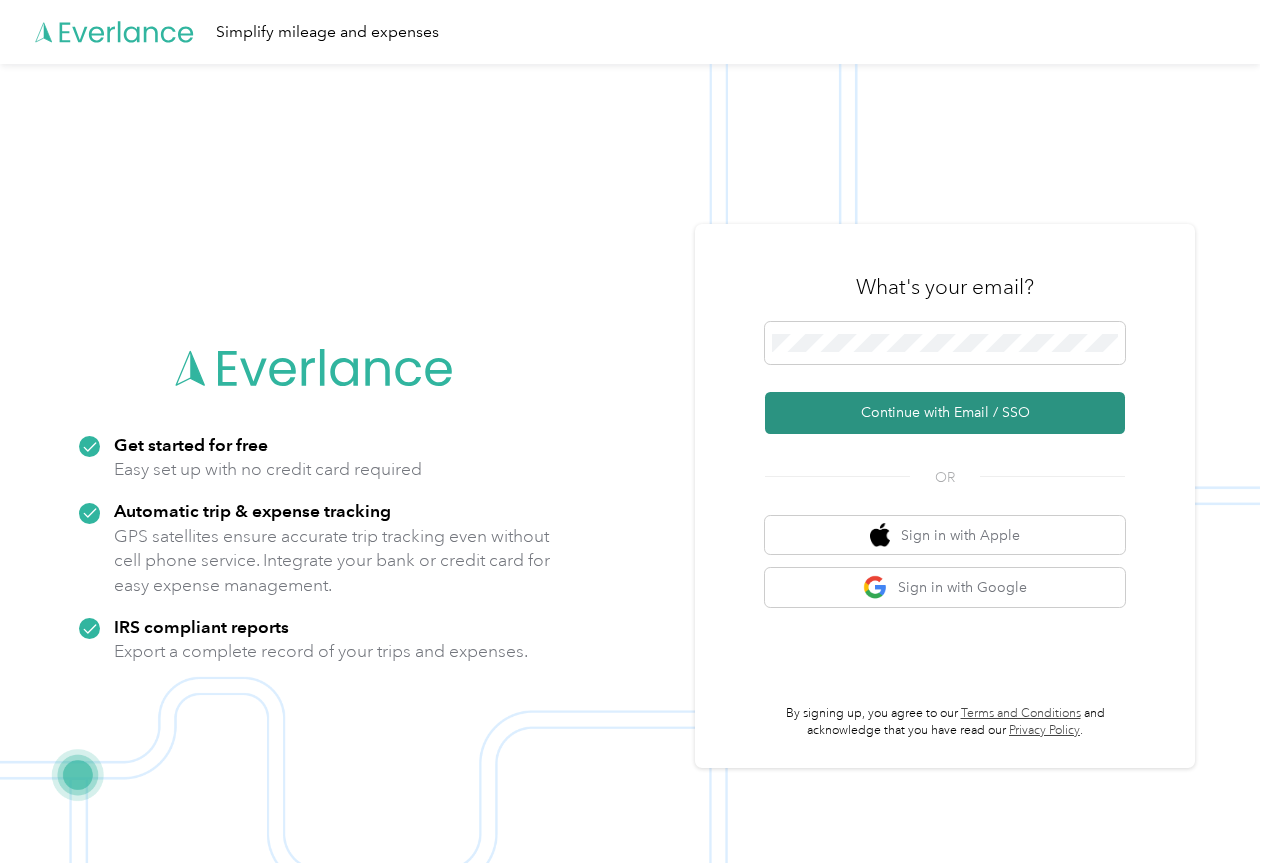 click on "Continue with Email / SSO" at bounding box center (945, 413) 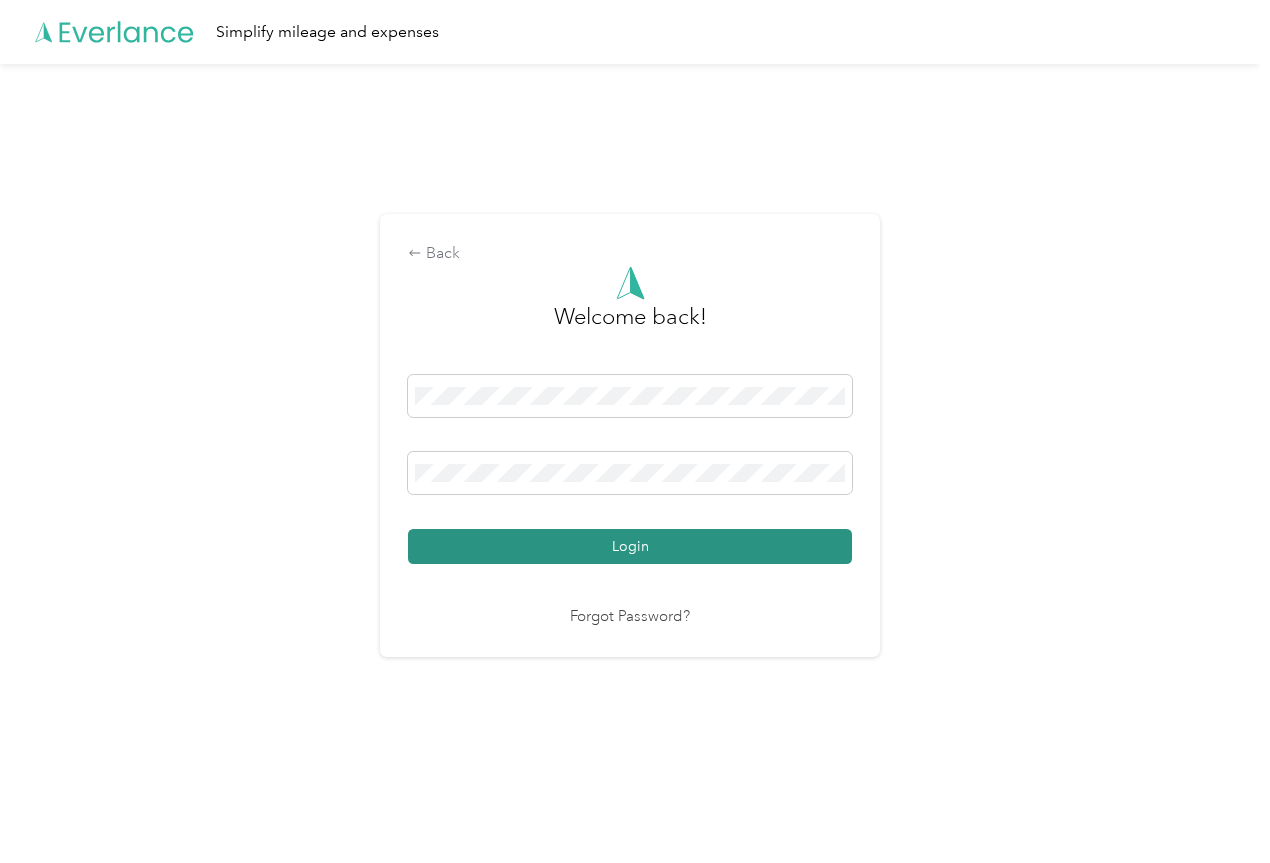 click on "Login" at bounding box center (630, 546) 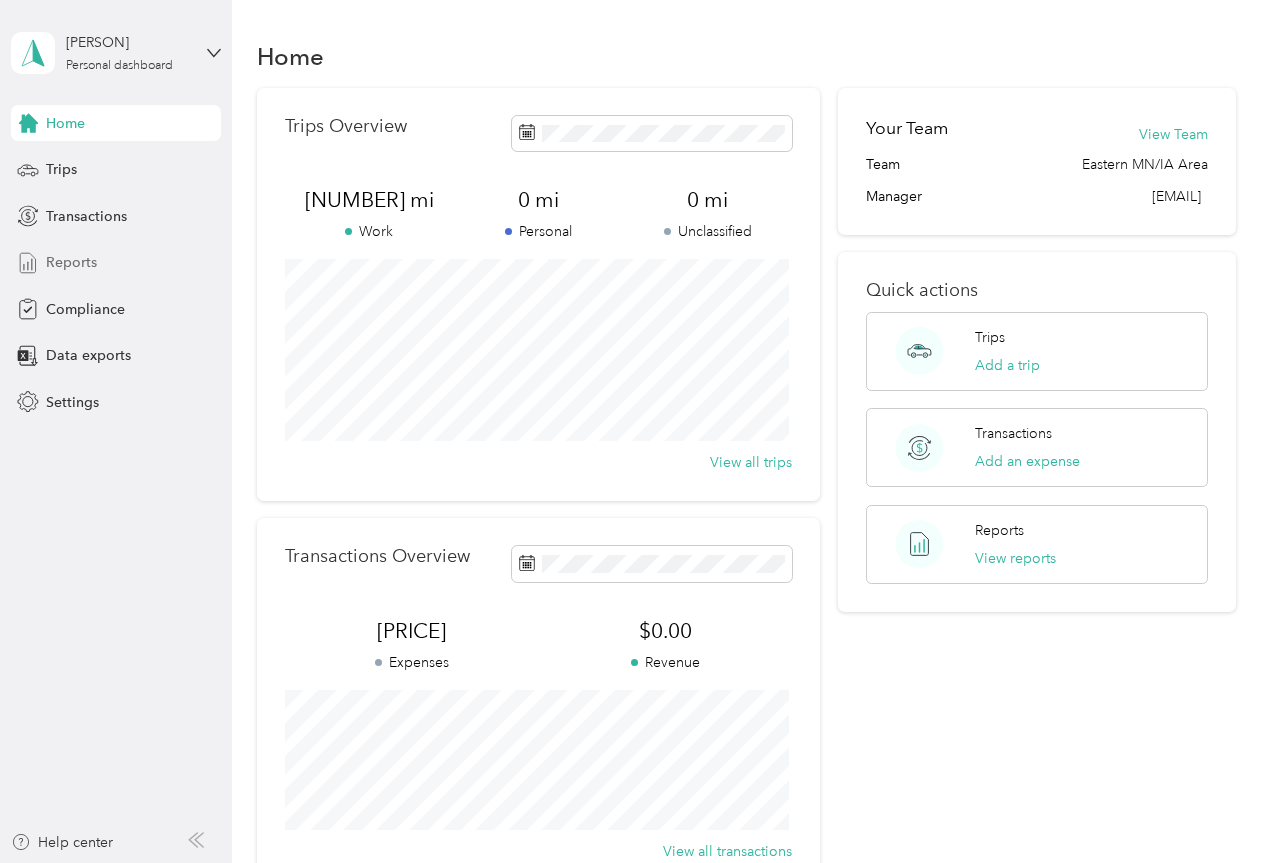 click on "Reports" at bounding box center [71, 262] 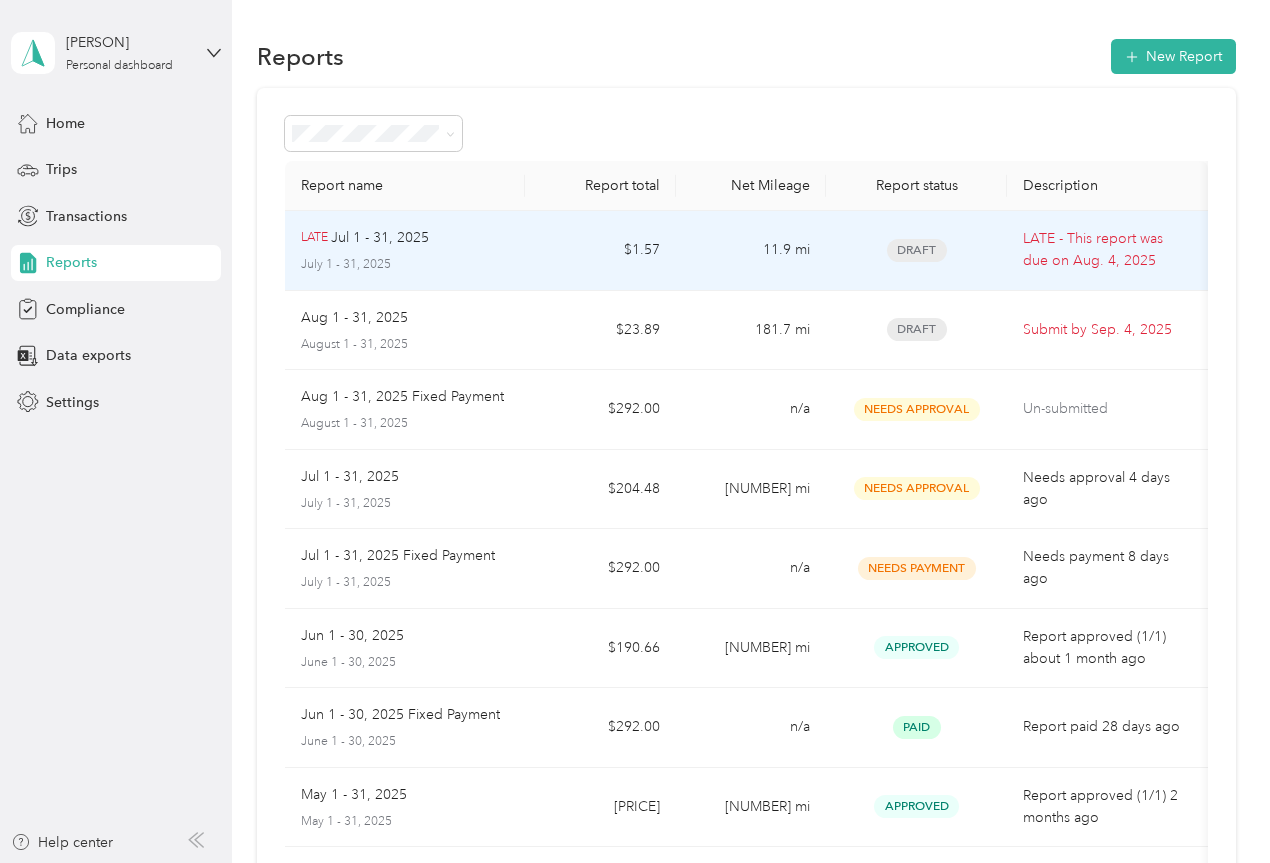 click on "Draft" at bounding box center [917, 250] 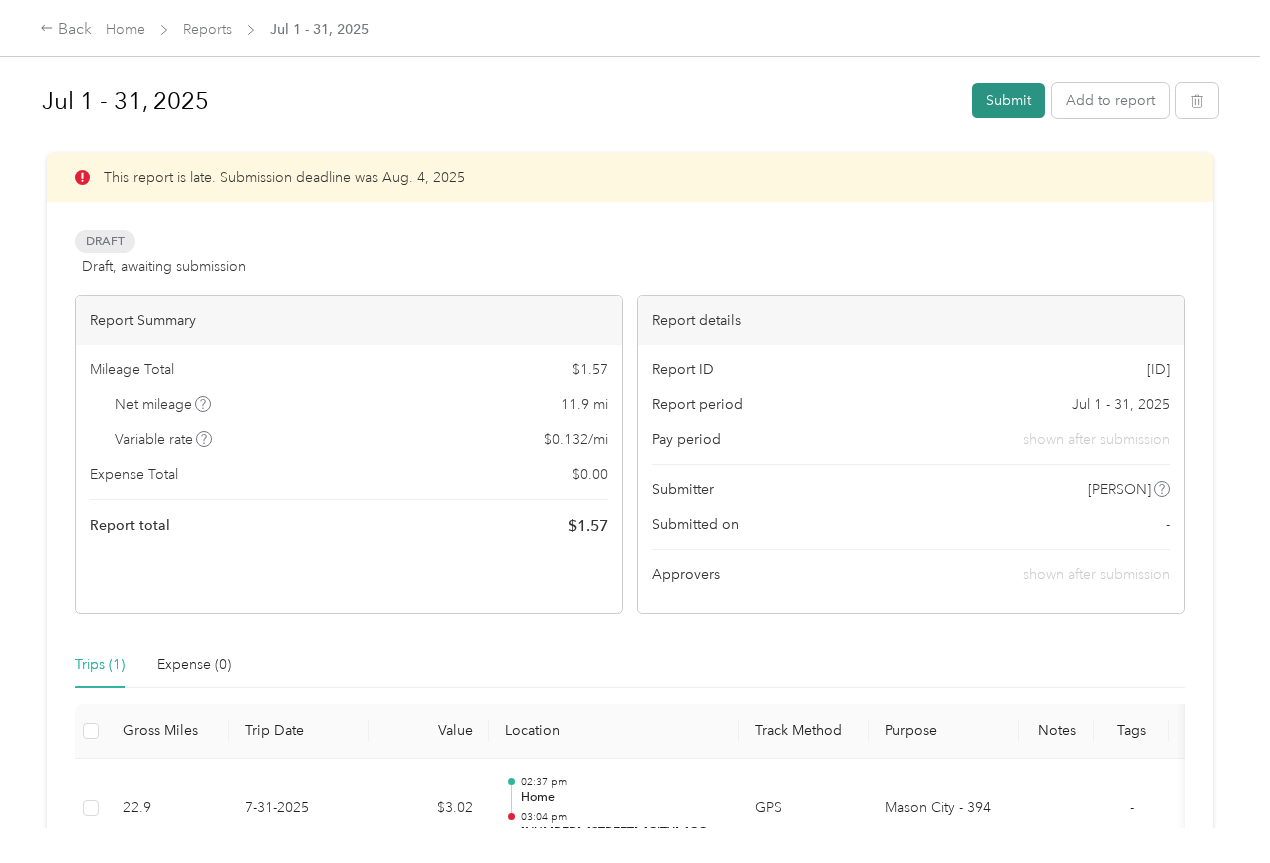 click on "Submit" at bounding box center [1008, 100] 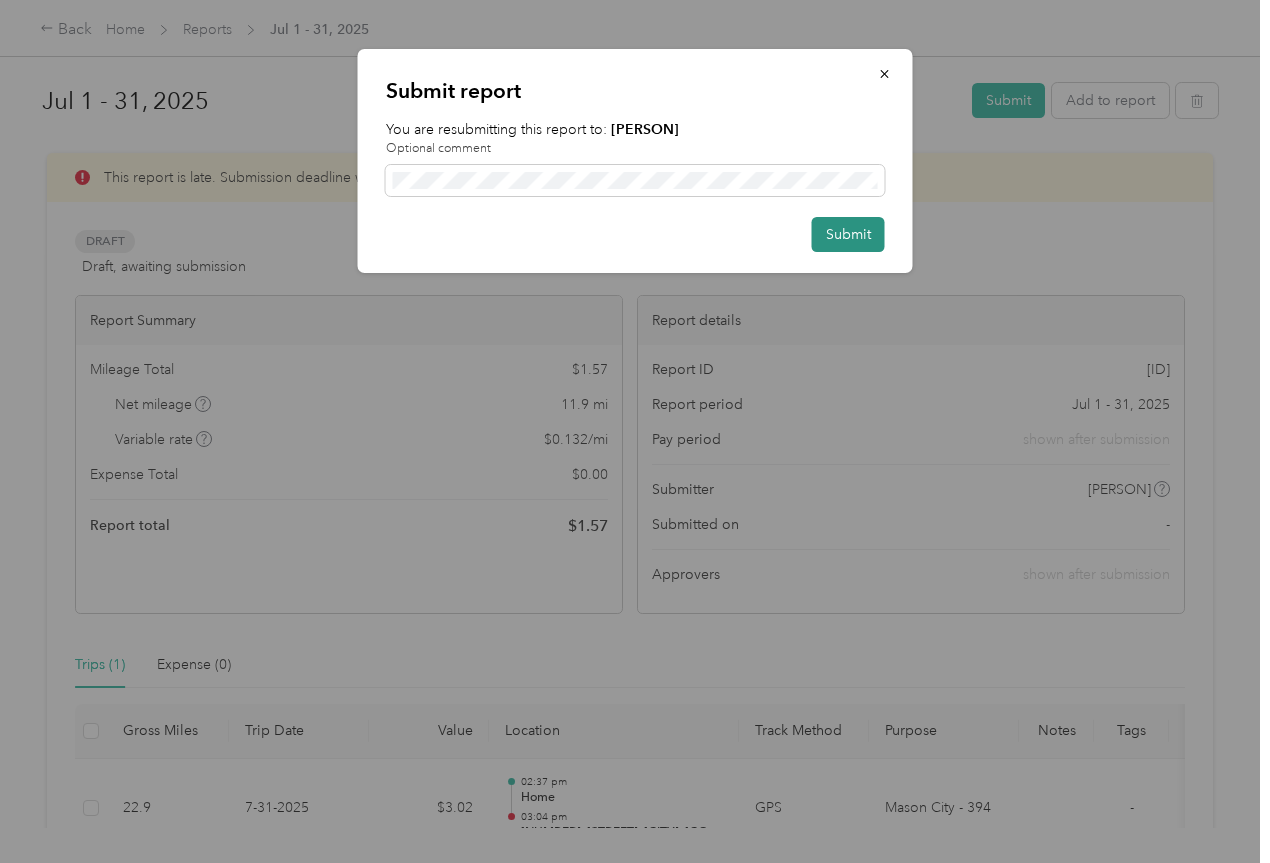 click on "Submit" at bounding box center [848, 234] 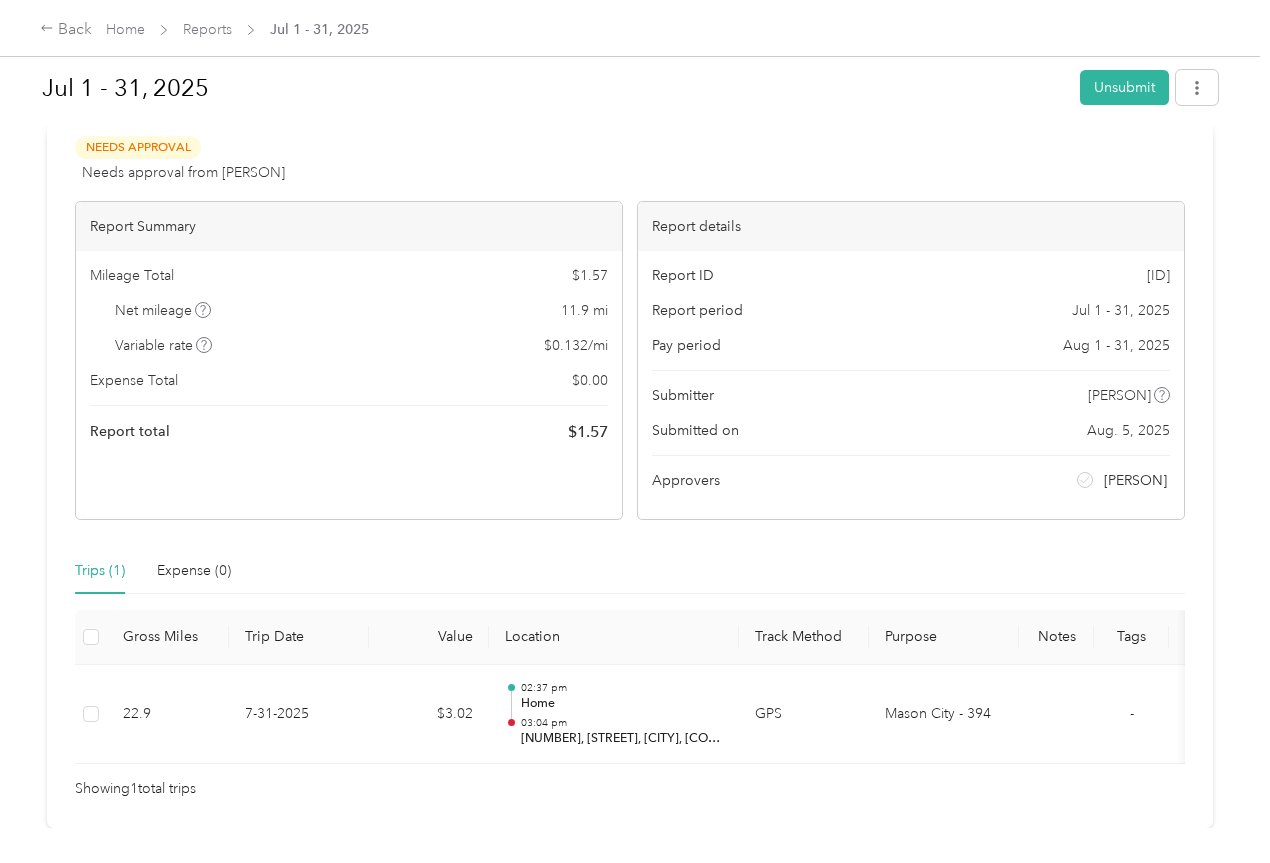 scroll, scrollTop: 0, scrollLeft: 0, axis: both 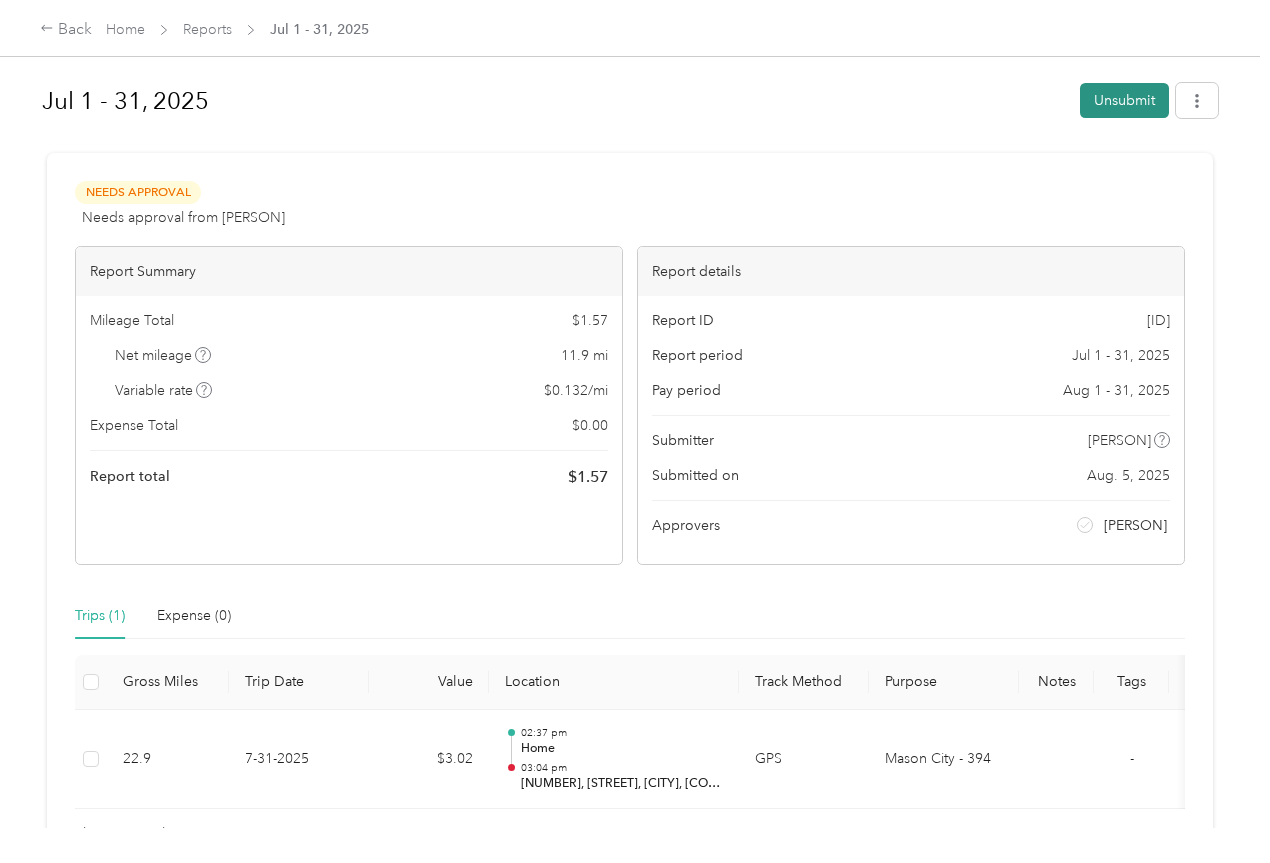 click on "Unsubmit" at bounding box center [1124, 100] 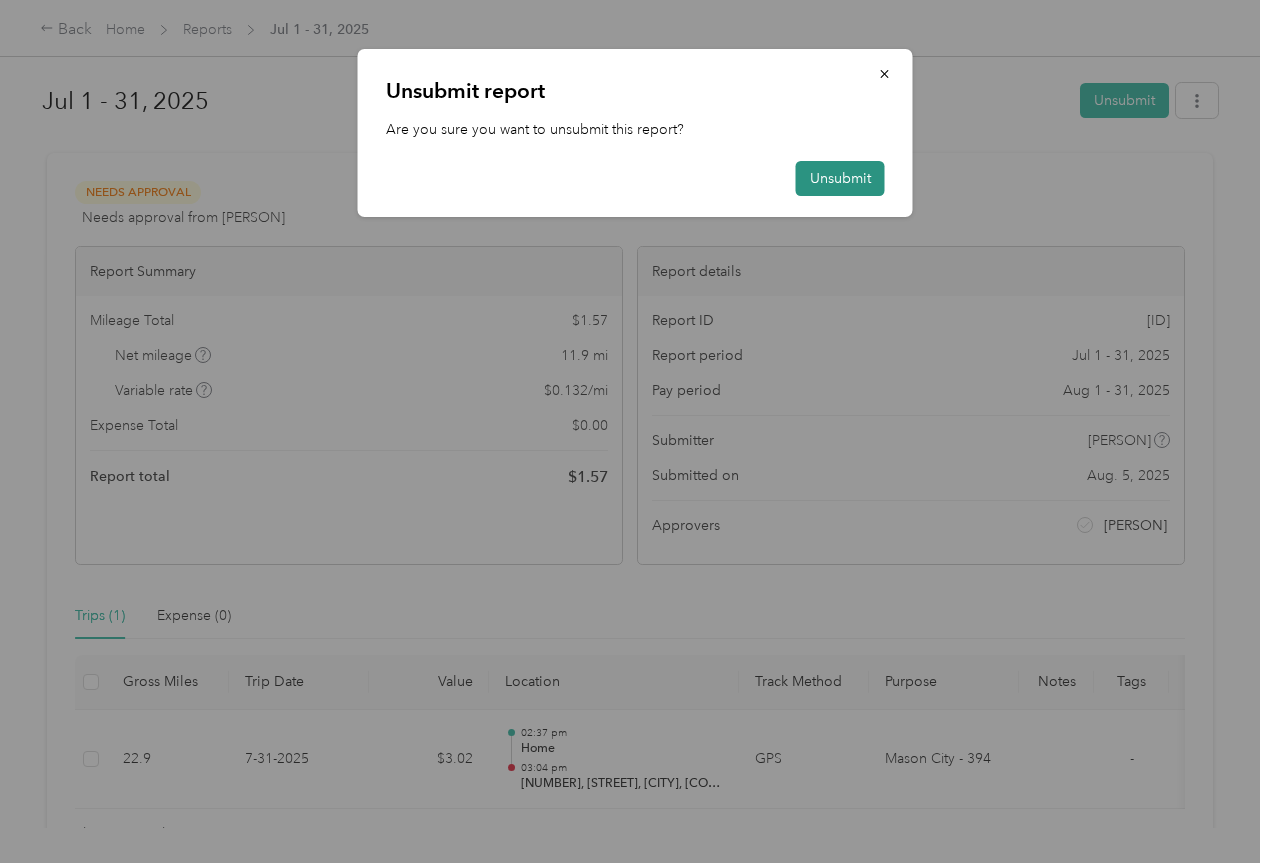 click on "Unsubmit" at bounding box center [840, 178] 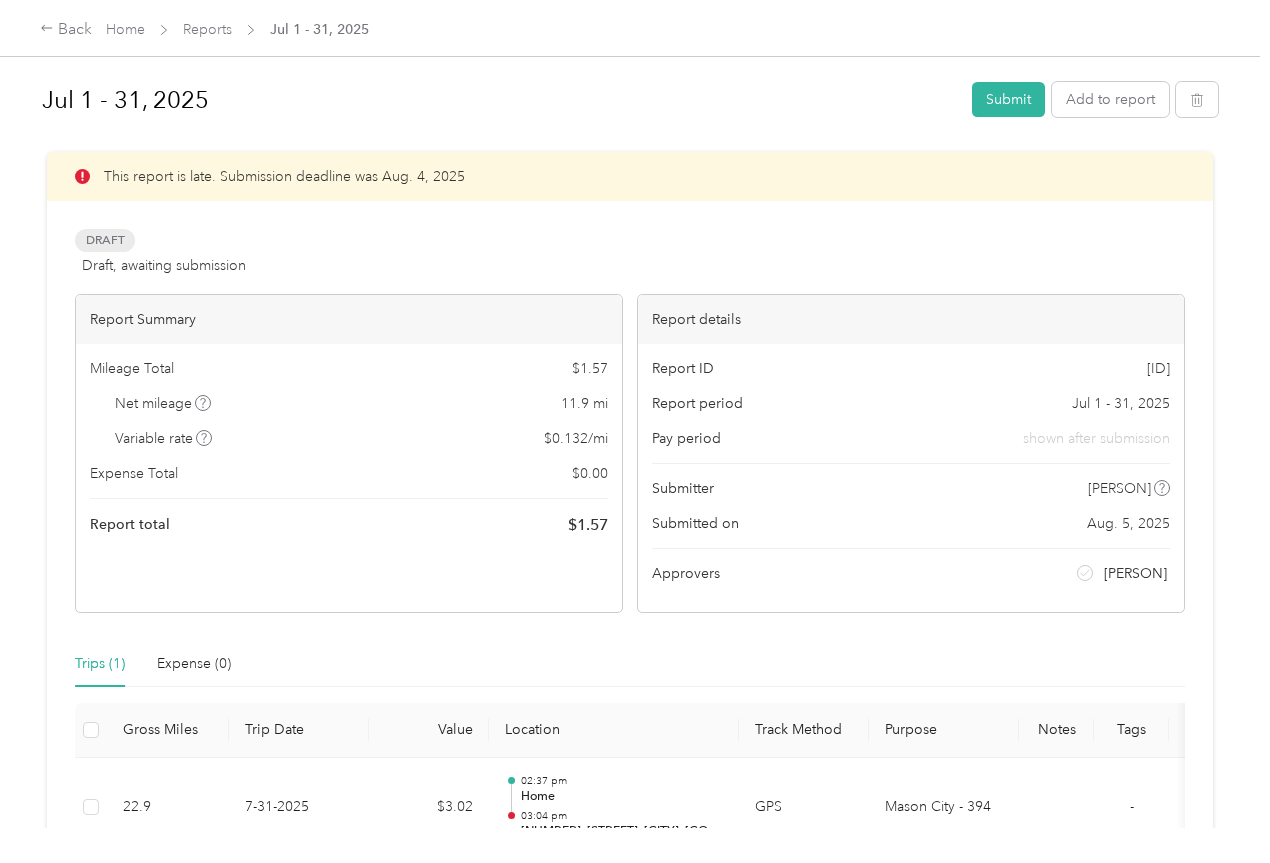 scroll, scrollTop: 0, scrollLeft: 0, axis: both 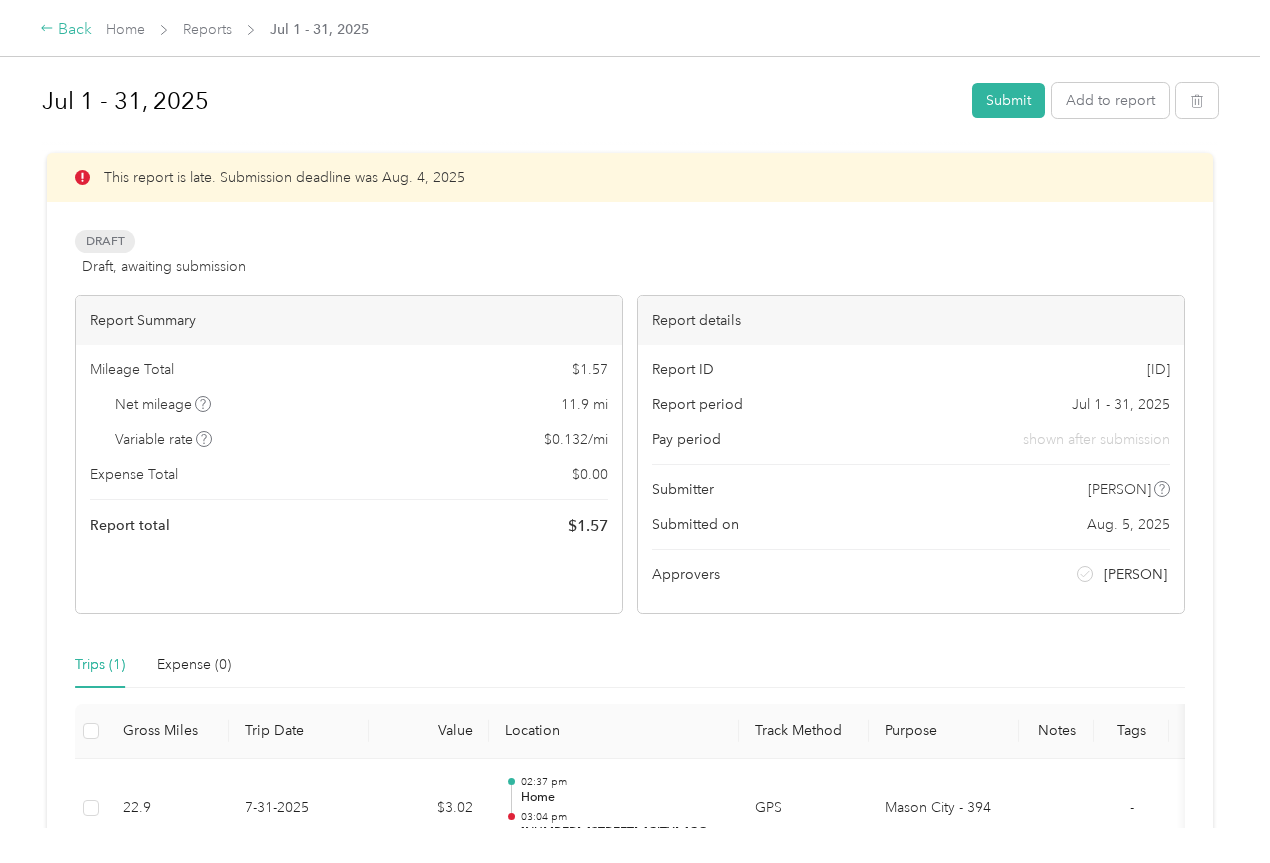 click on "Back" at bounding box center [66, 30] 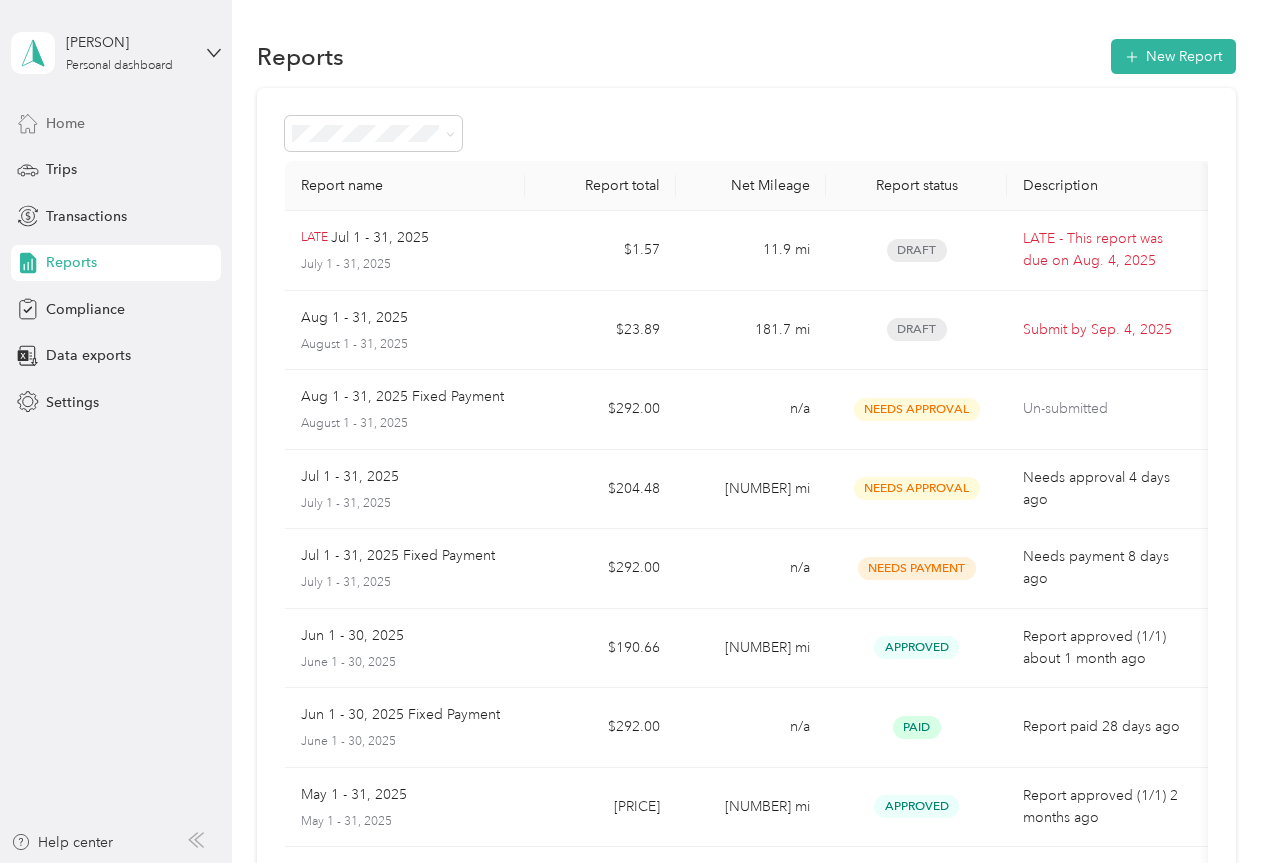 click on "Home" at bounding box center (65, 123) 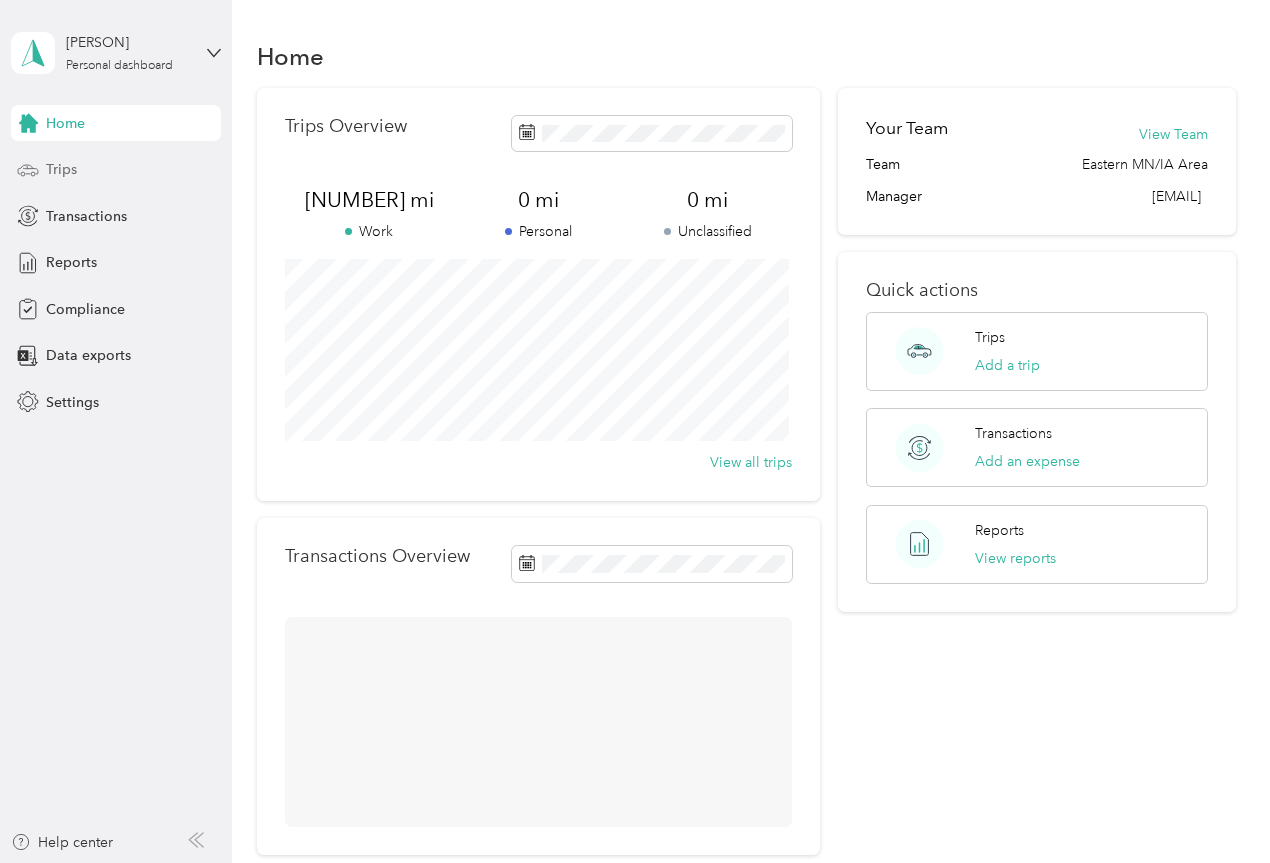 click on "Trips" at bounding box center [61, 169] 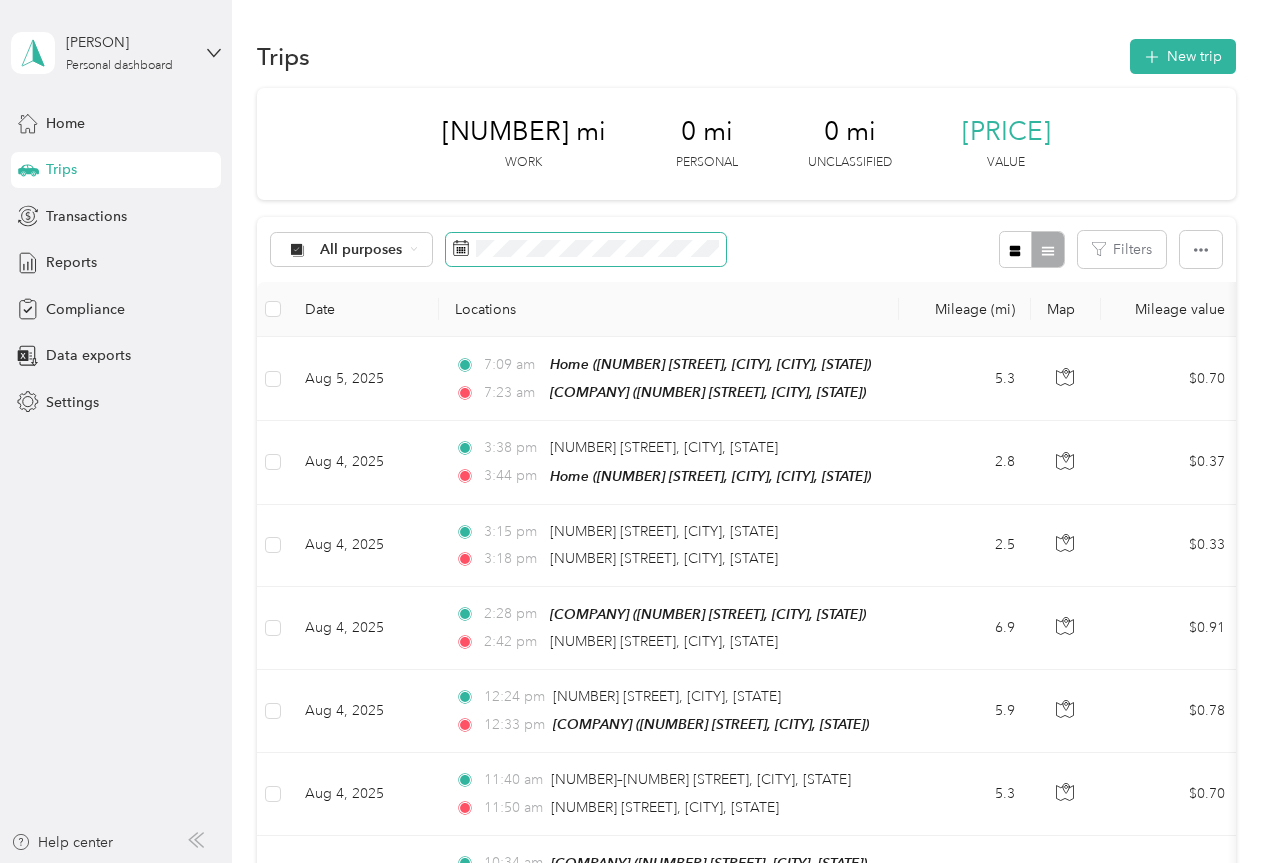 click at bounding box center (586, 250) 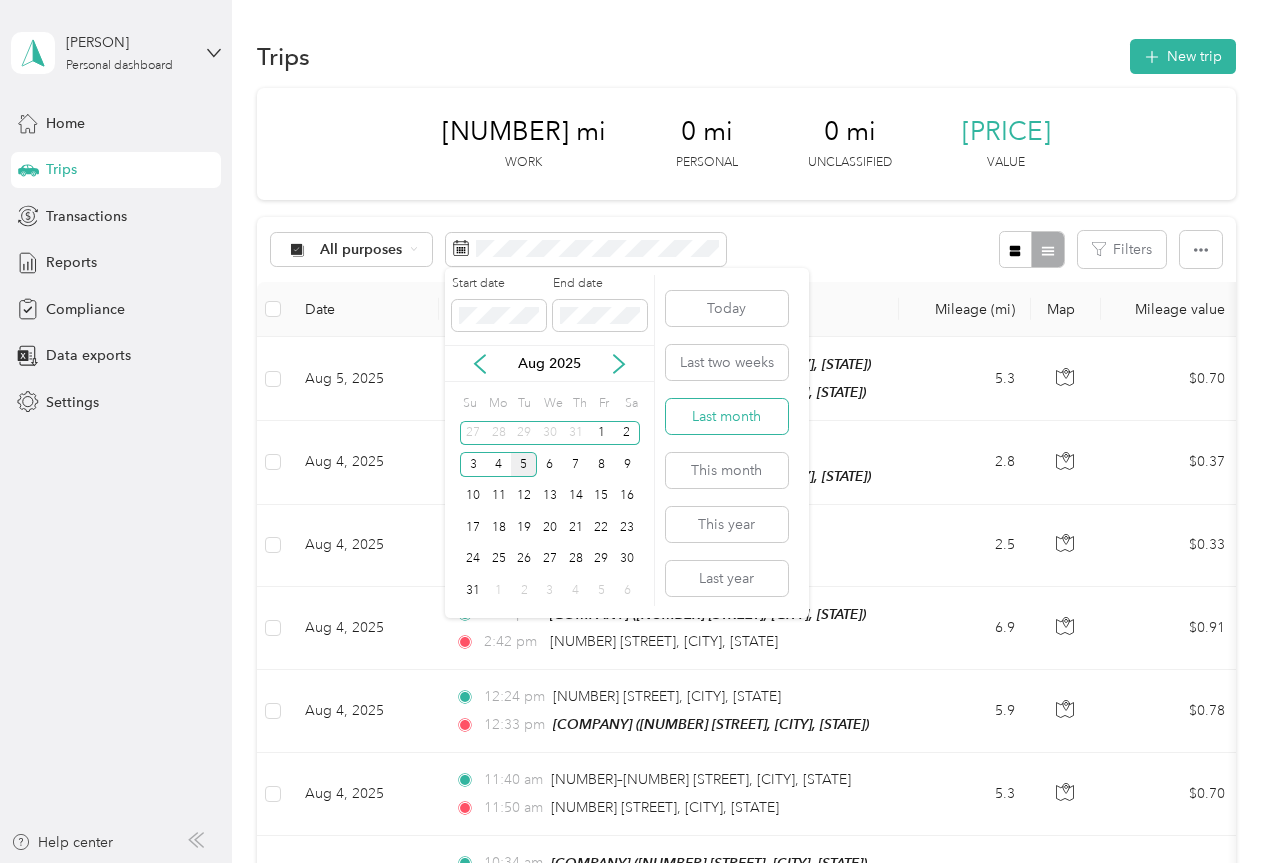 click on "Last month" at bounding box center (727, 416) 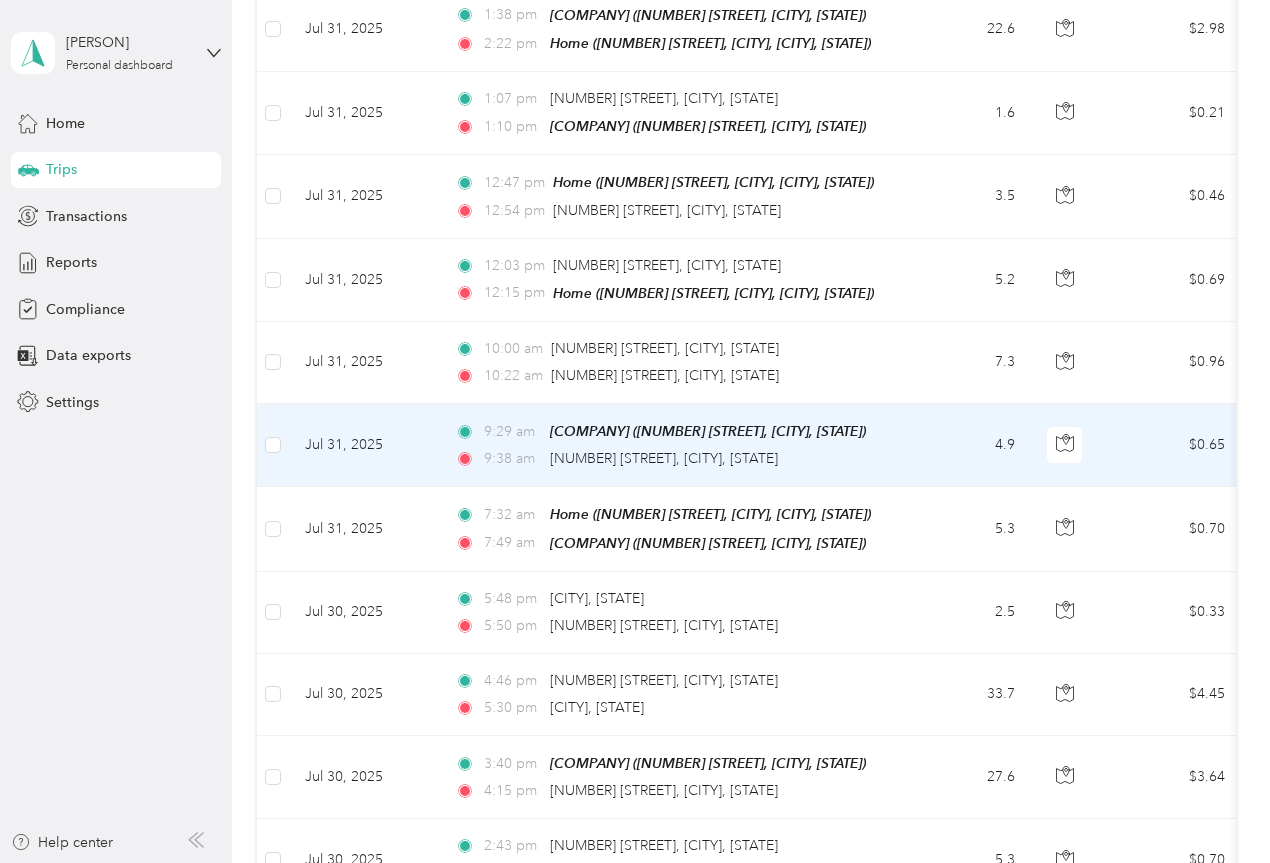 scroll, scrollTop: 0, scrollLeft: 0, axis: both 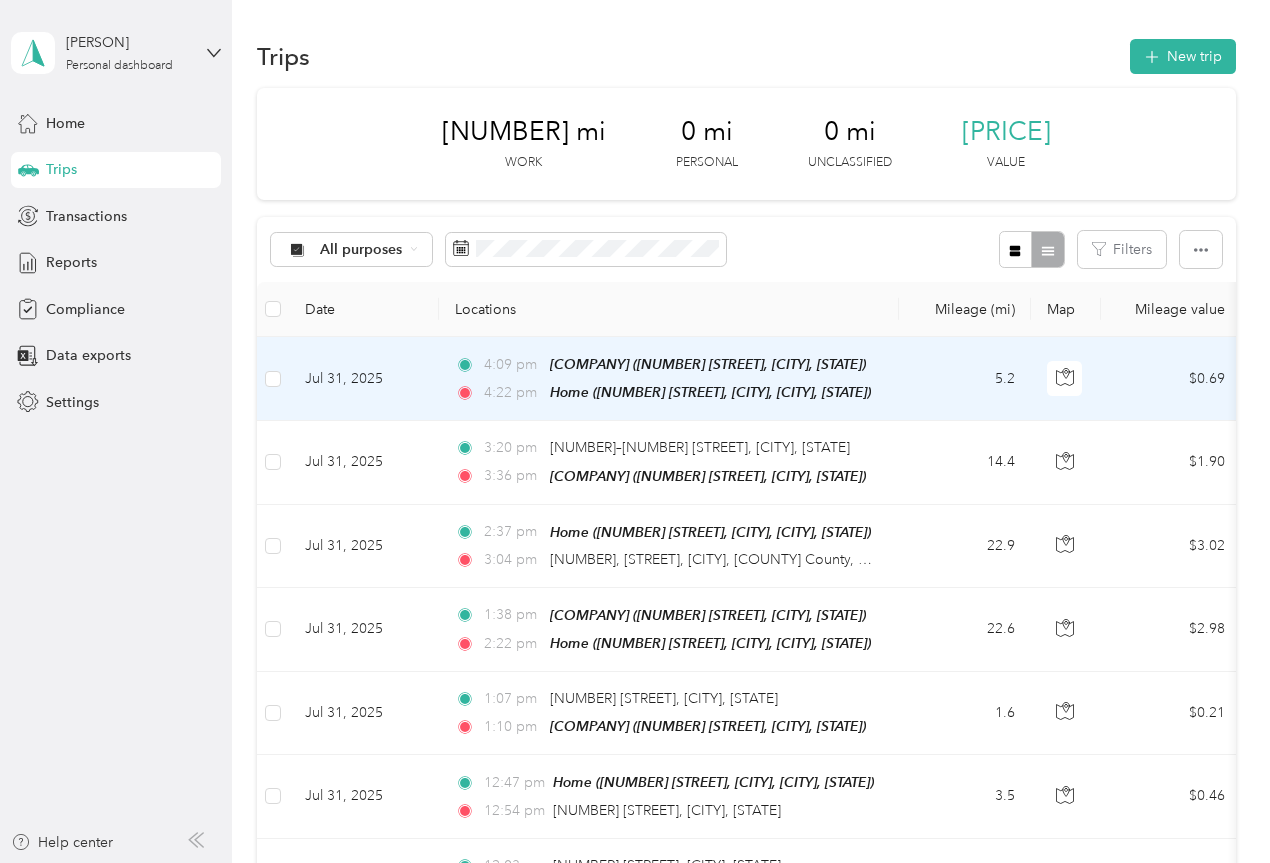 click on "5.2" at bounding box center (965, 379) 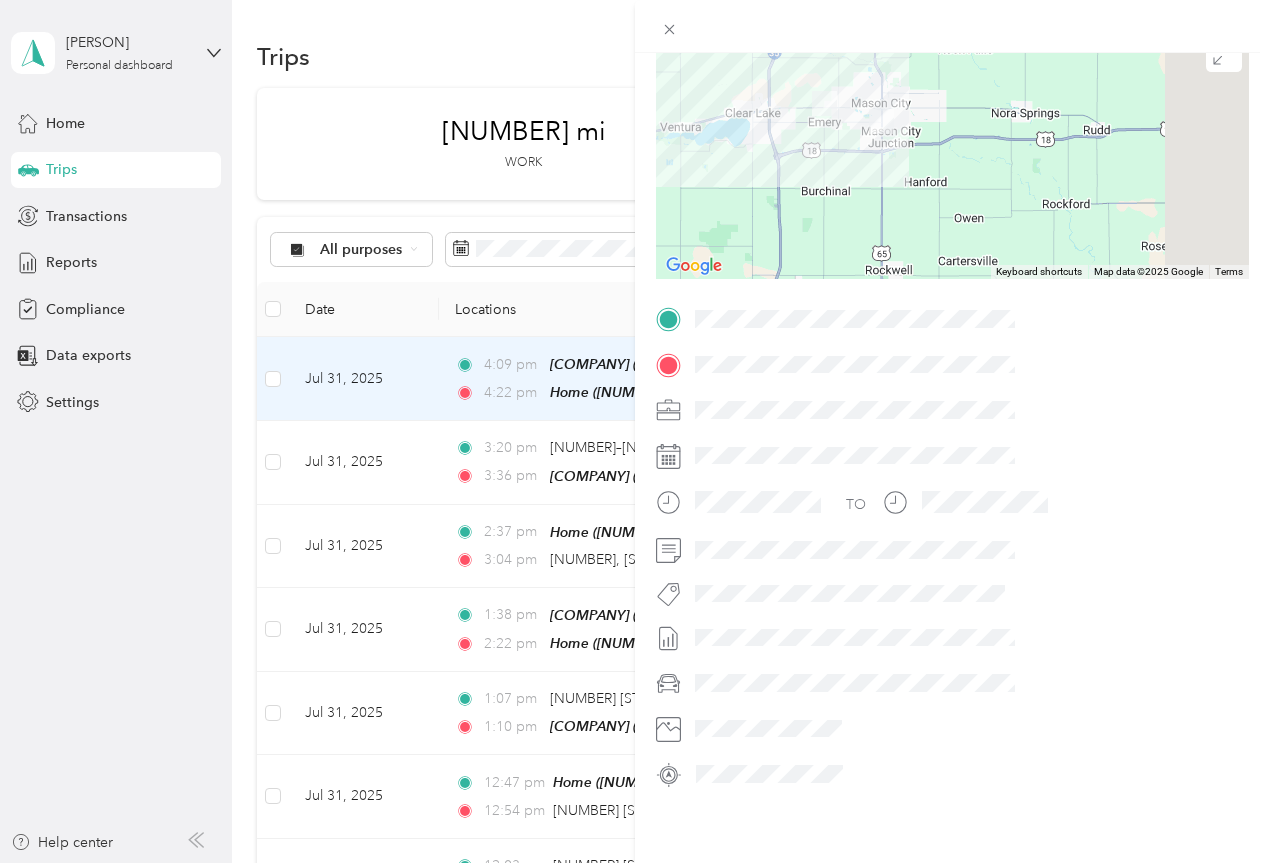 scroll, scrollTop: 302, scrollLeft: 0, axis: vertical 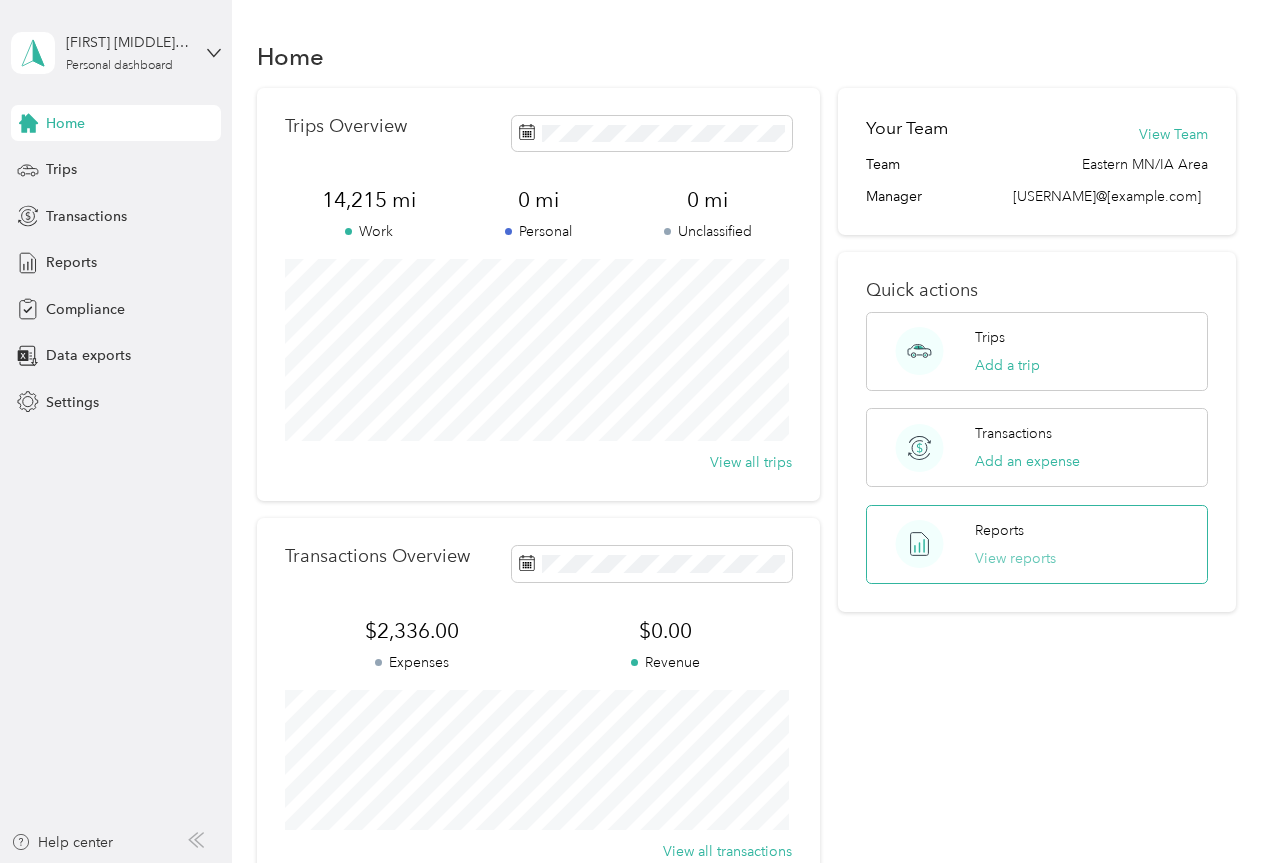 click on "View reports" at bounding box center [1015, 558] 